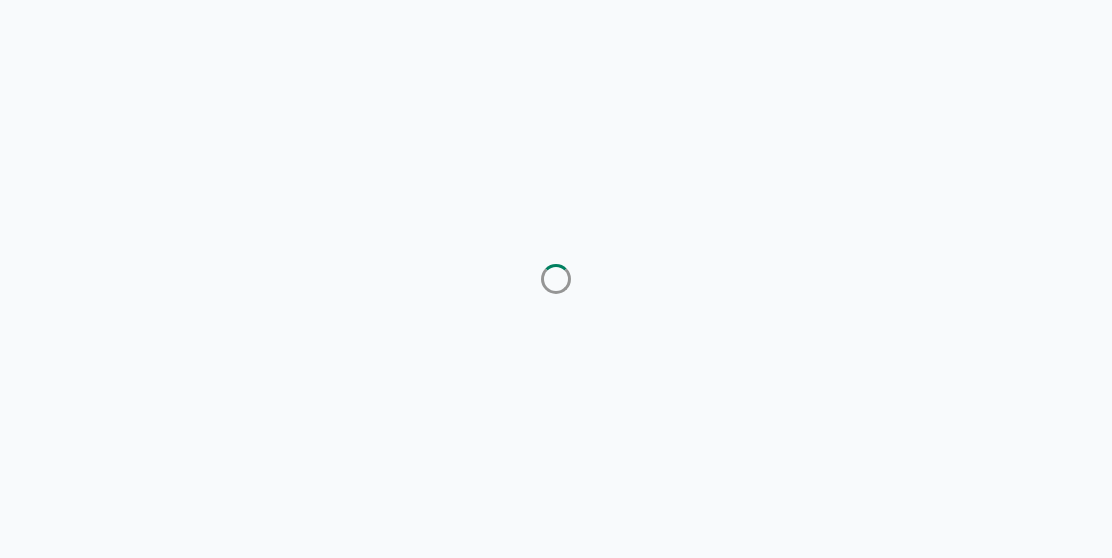 scroll, scrollTop: 0, scrollLeft: 0, axis: both 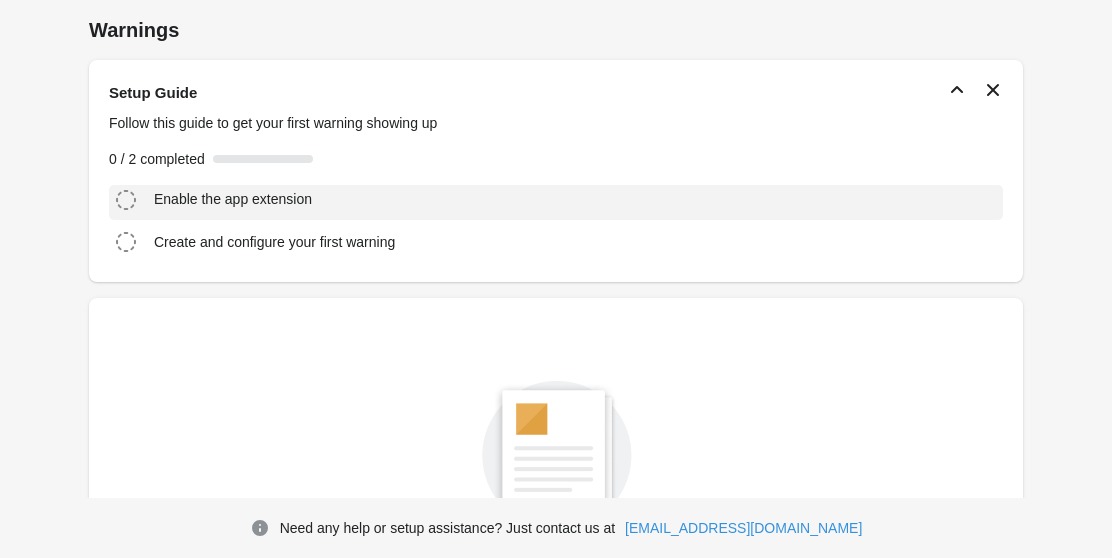 click on "Enable the app extension" at bounding box center [233, 199] 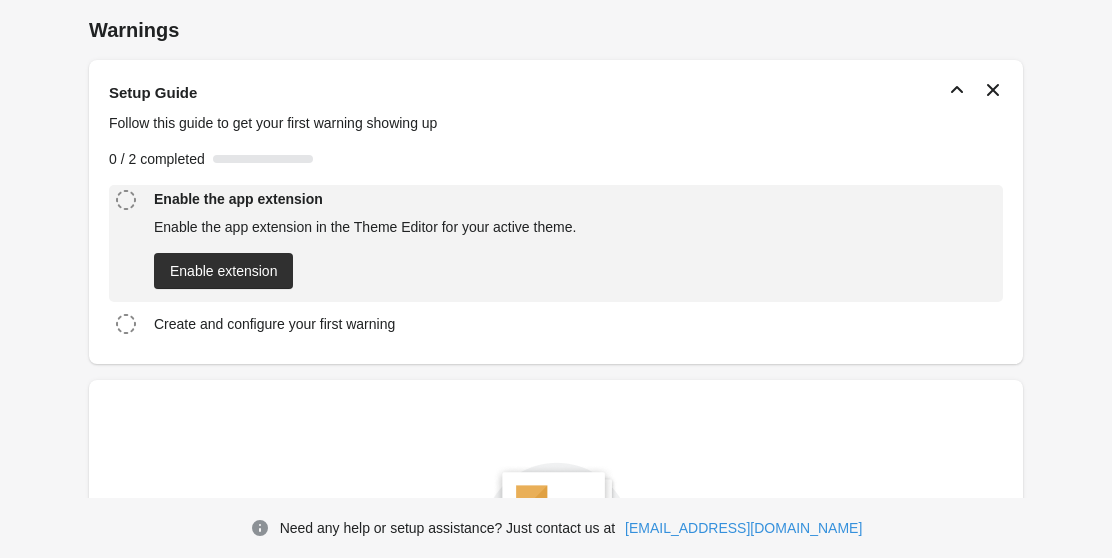 click on "Enable extension" at bounding box center (223, 271) 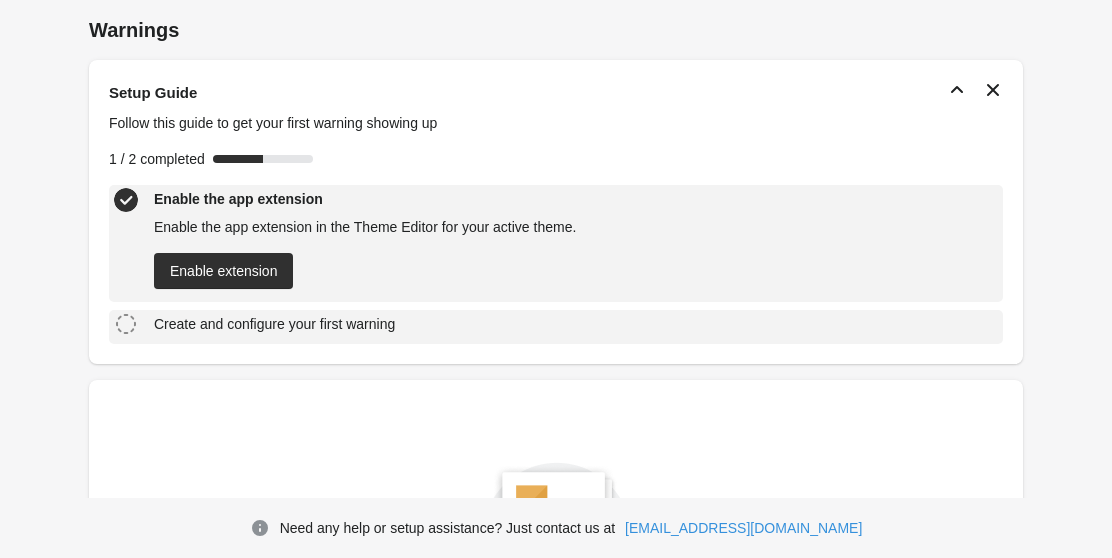 click on "Create and configure your first warning" at bounding box center (274, 324) 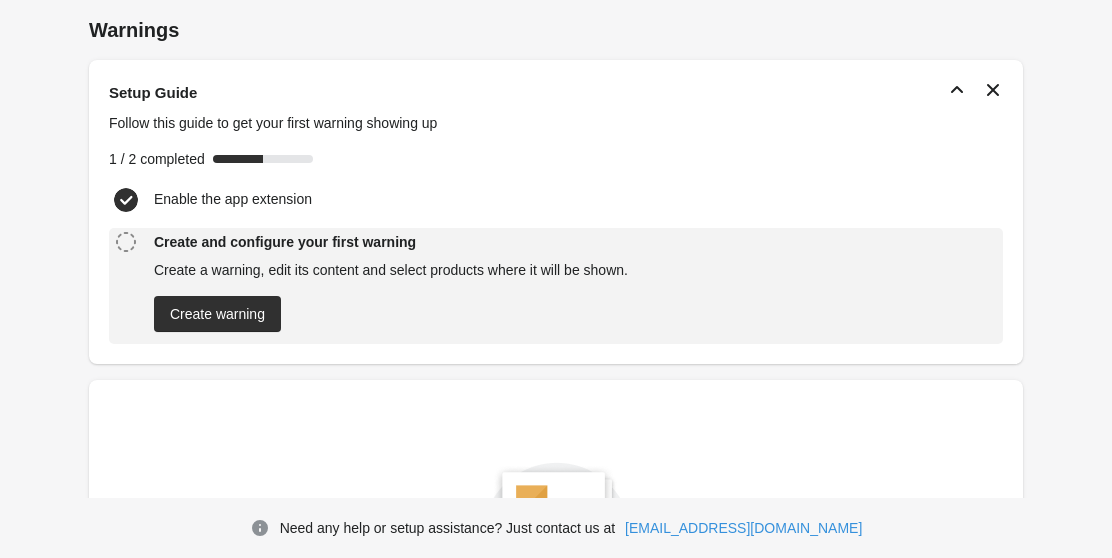 click on "Create warning" at bounding box center [217, 314] 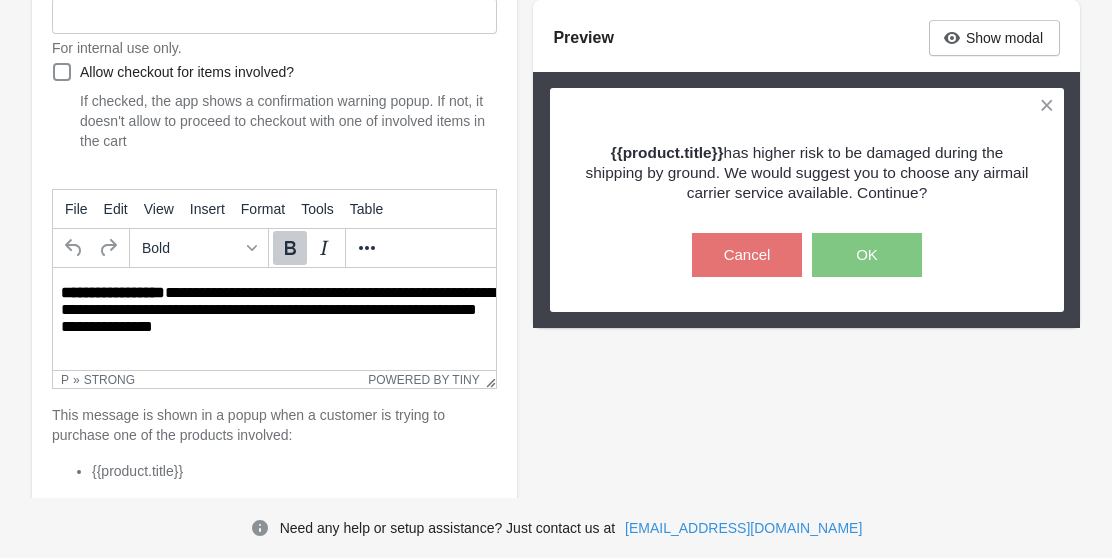 scroll, scrollTop: 312, scrollLeft: 0, axis: vertical 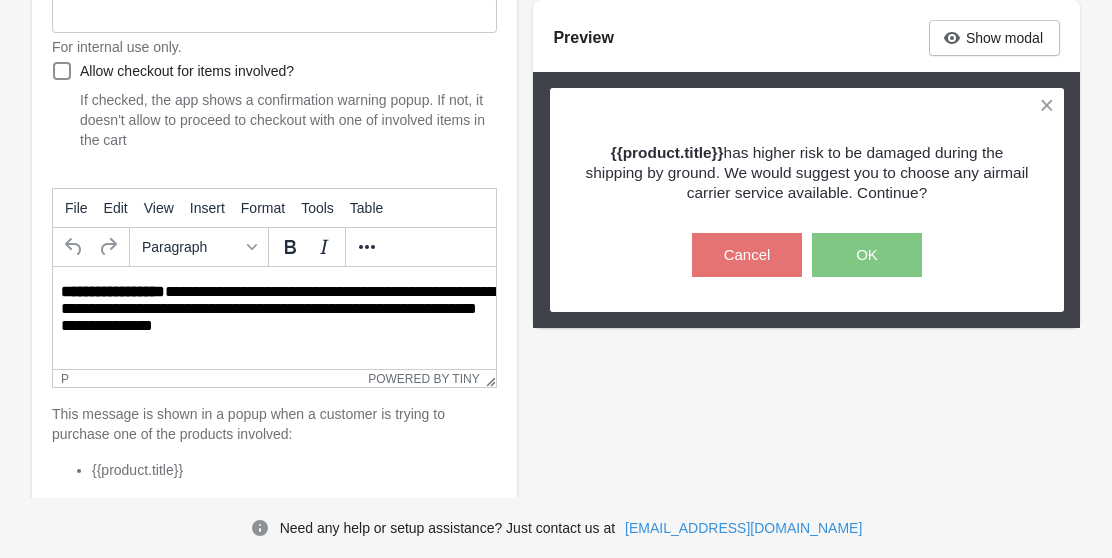 drag, startPoint x: 273, startPoint y: 339, endPoint x: 247, endPoint y: 333, distance: 26.683329 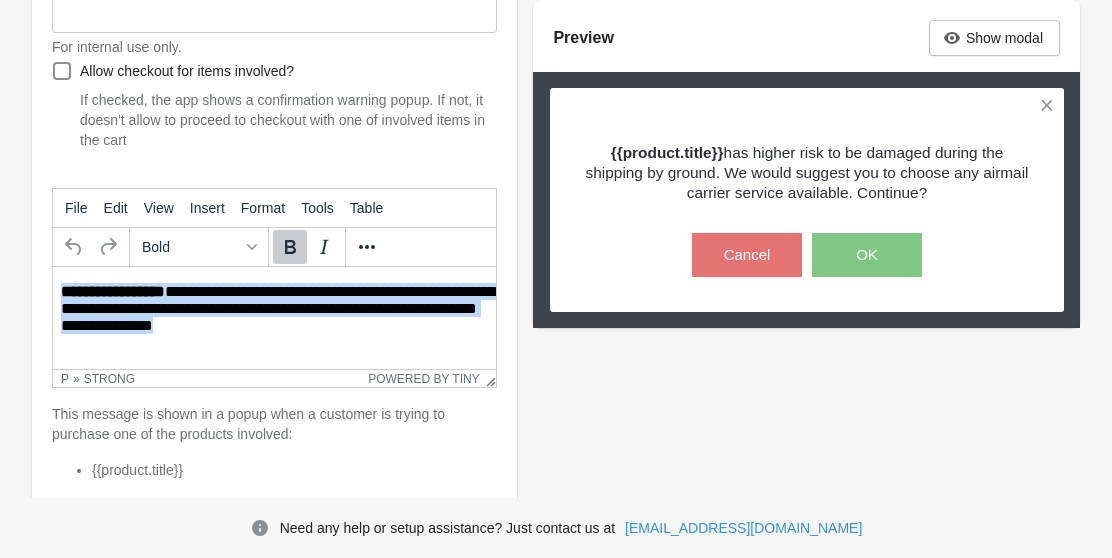 drag, startPoint x: 249, startPoint y: 333, endPoint x: 42, endPoint y: 281, distance: 213.43149 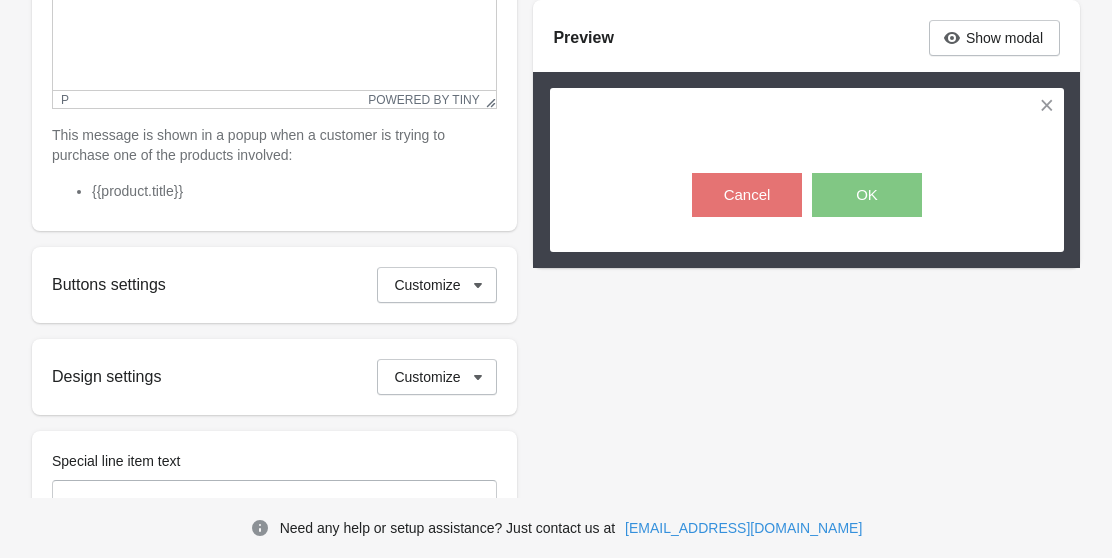 scroll, scrollTop: 596, scrollLeft: 0, axis: vertical 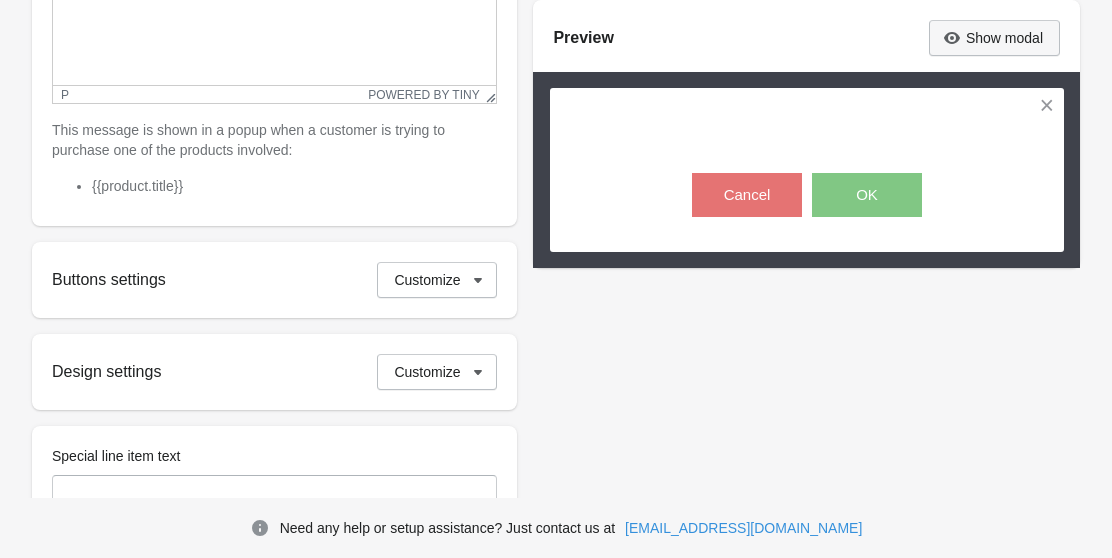 click on "Show modal" at bounding box center (994, 38) 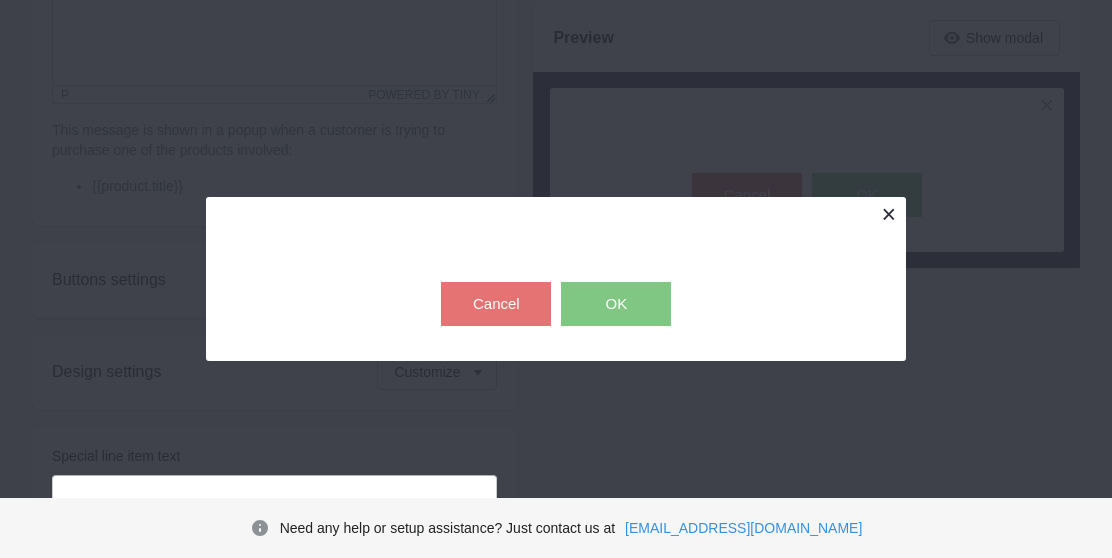 click at bounding box center (888, 214) 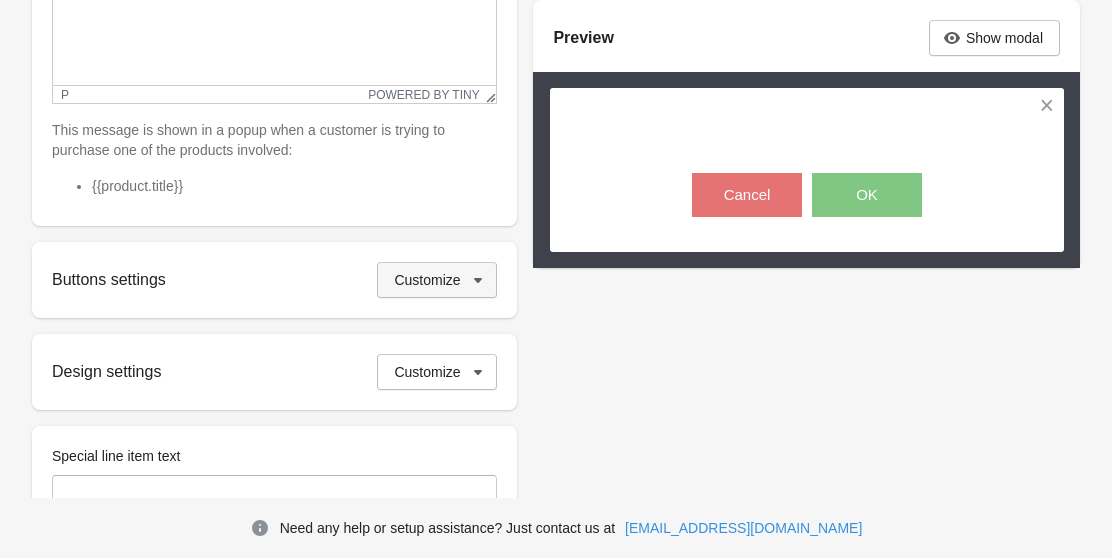 click 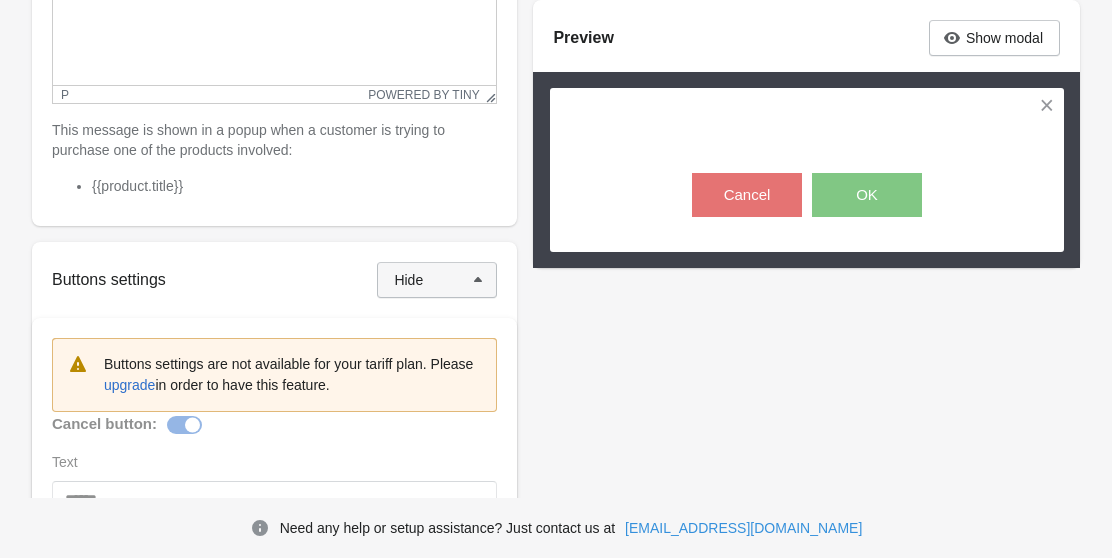 click 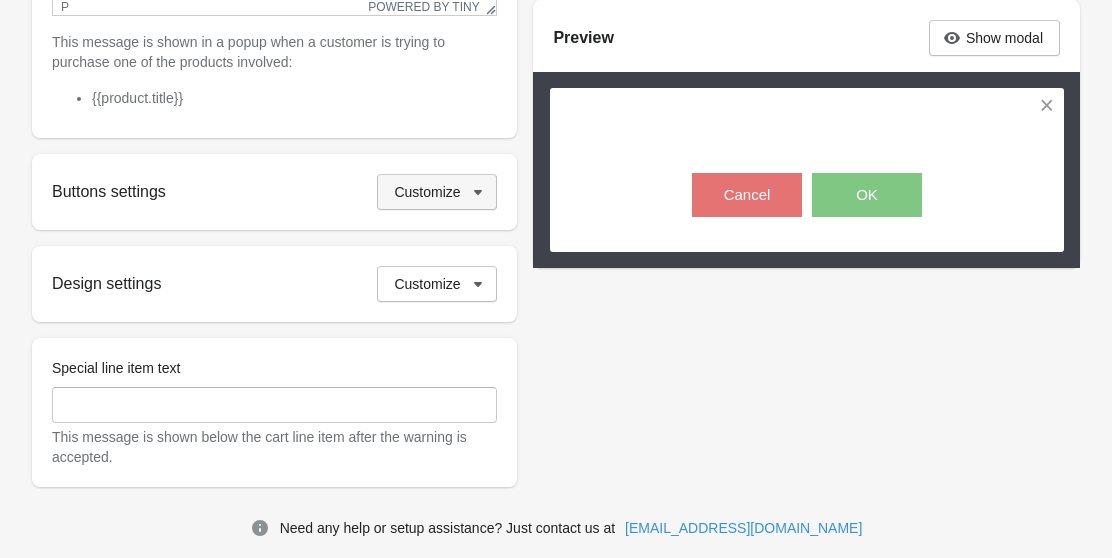 scroll, scrollTop: 685, scrollLeft: 0, axis: vertical 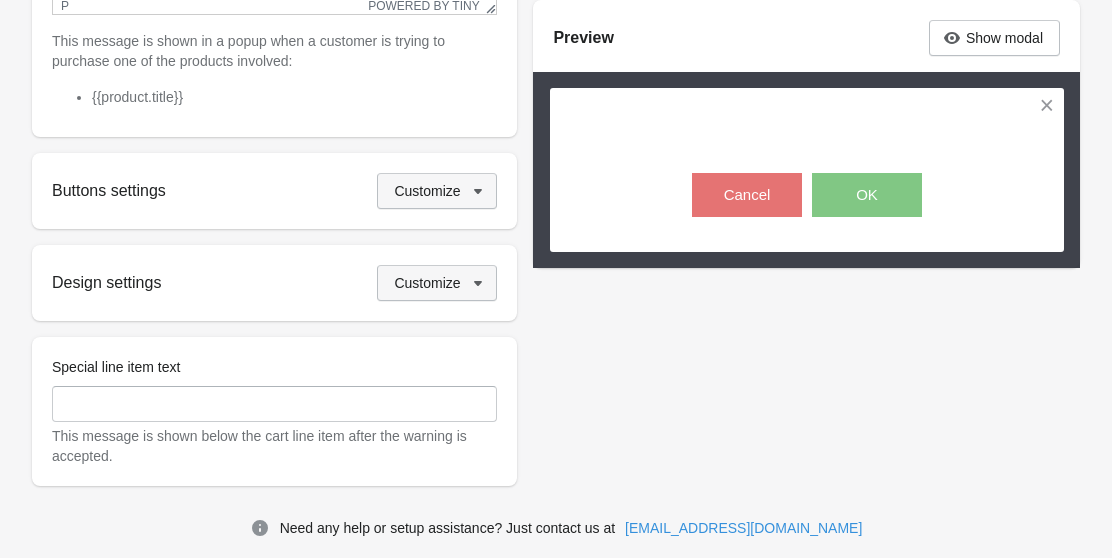 click 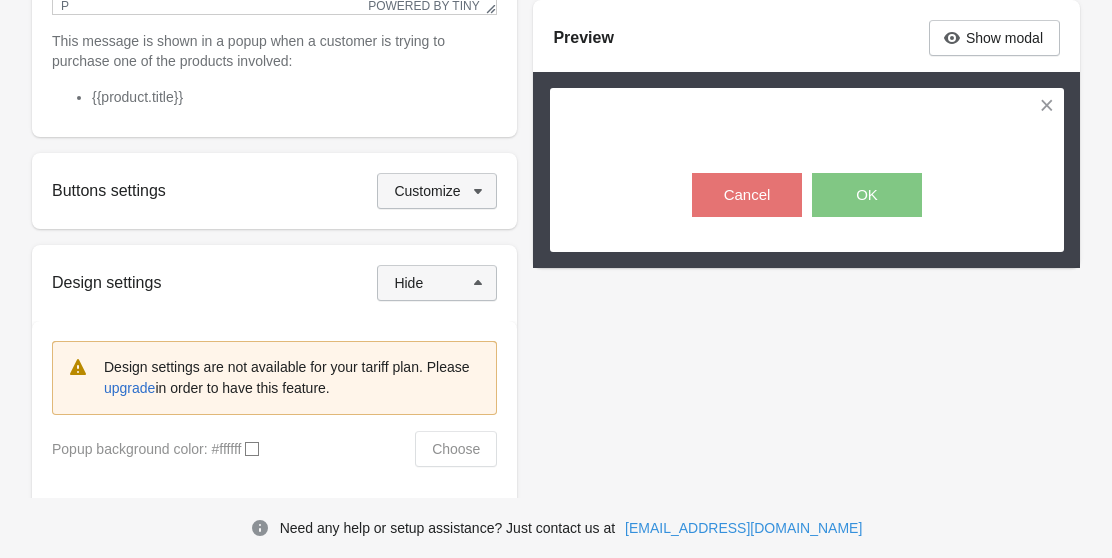 click 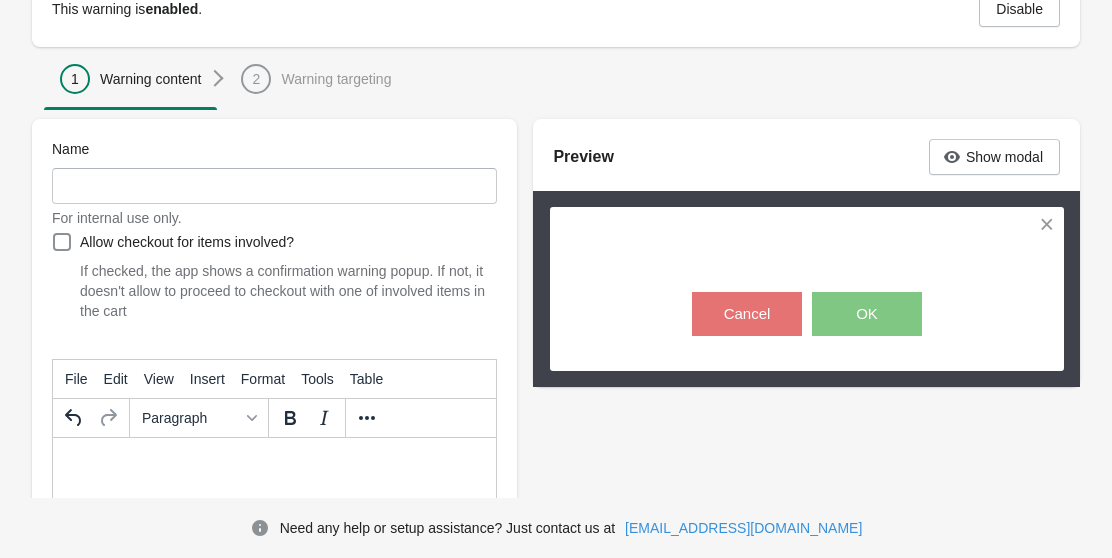 scroll, scrollTop: 142, scrollLeft: 0, axis: vertical 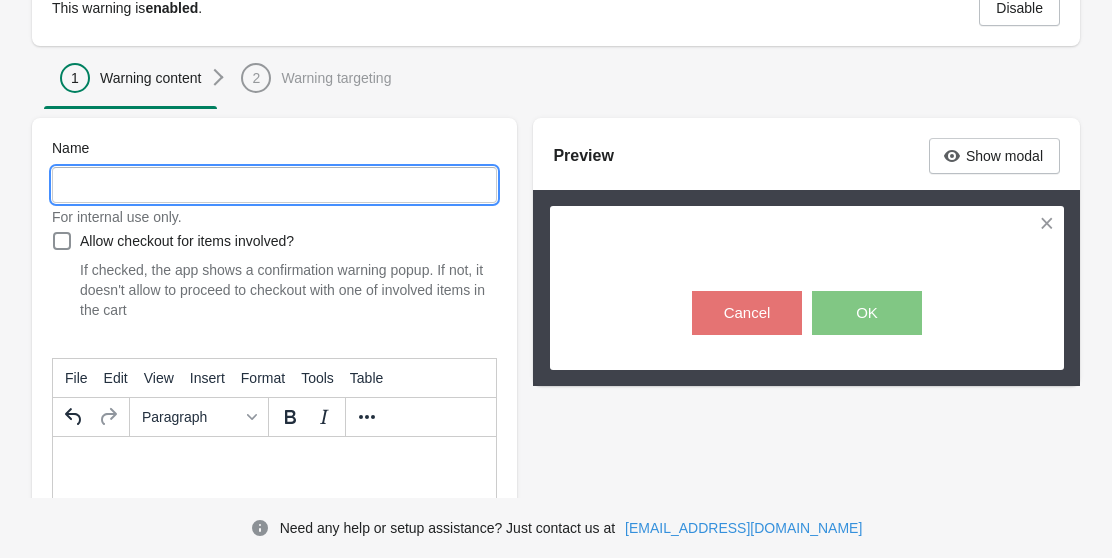 click on "Name" at bounding box center (274, 185) 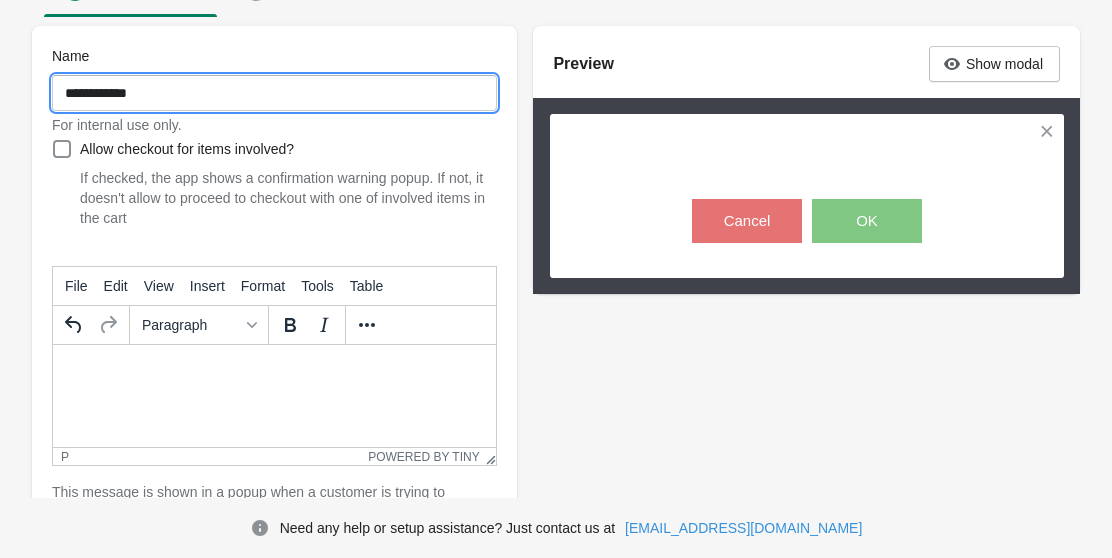 scroll, scrollTop: 250, scrollLeft: 0, axis: vertical 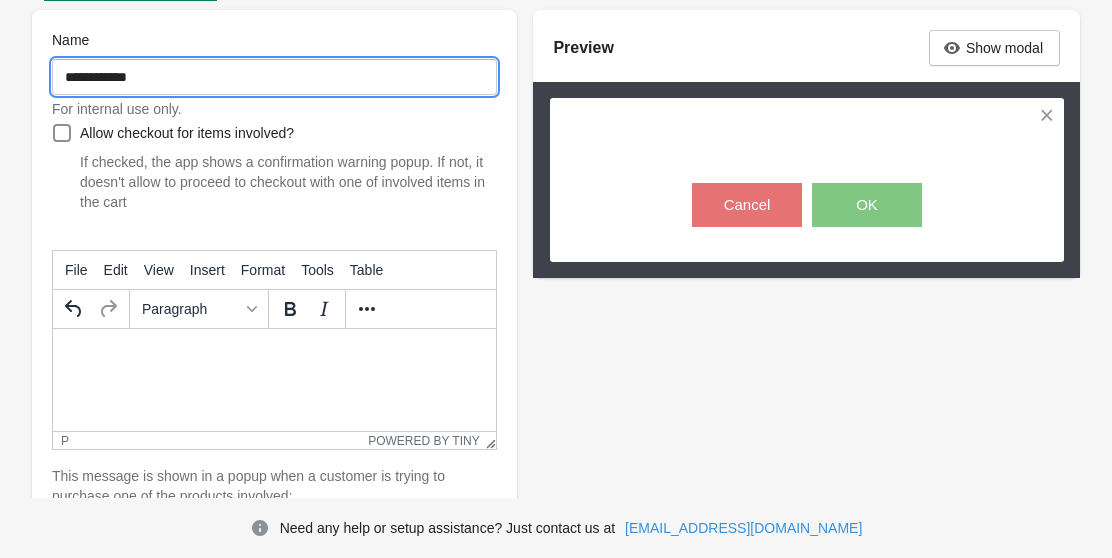 type on "**********" 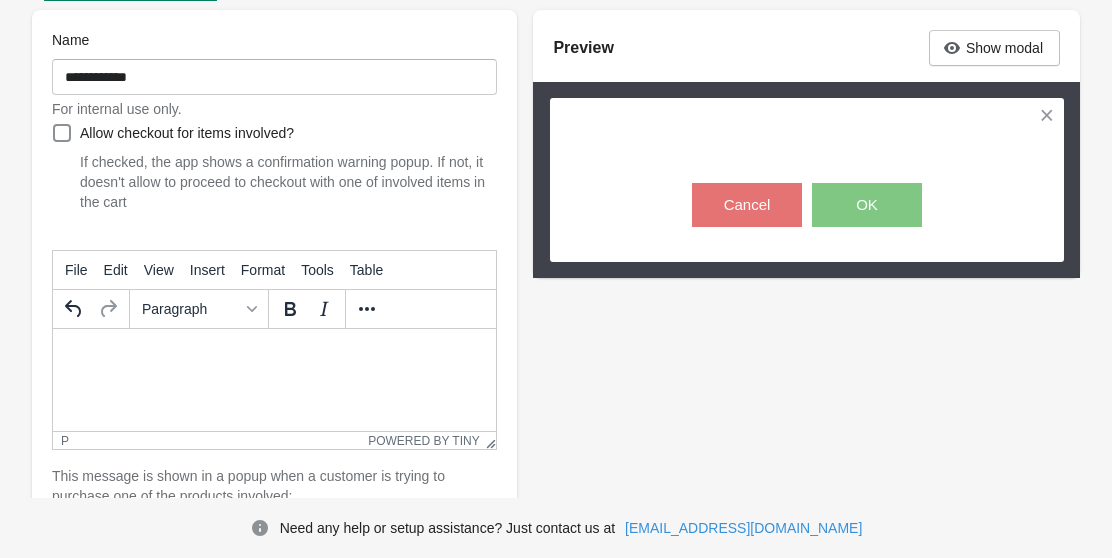type 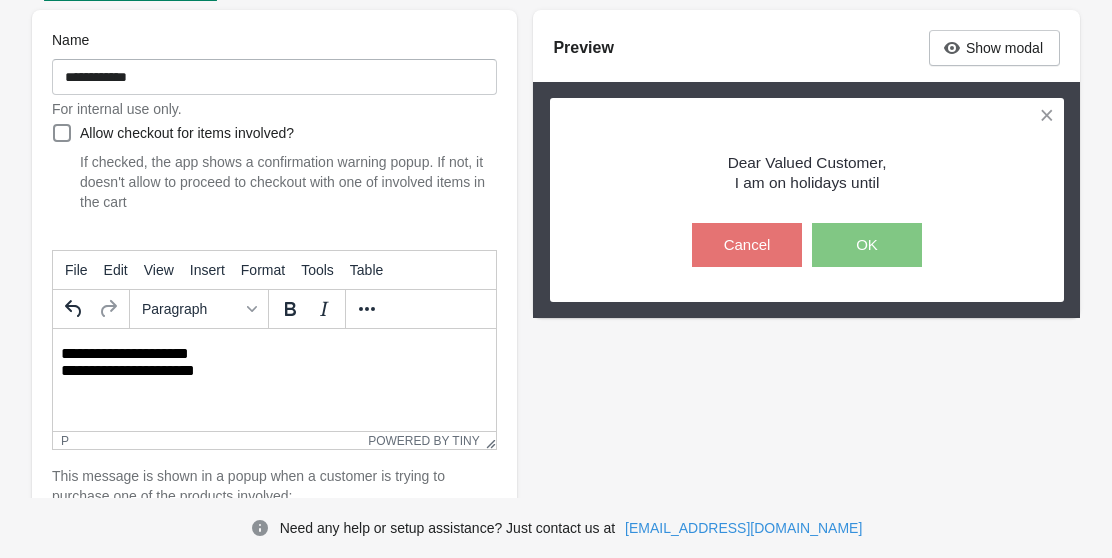click on "**********" at bounding box center (280, 363) 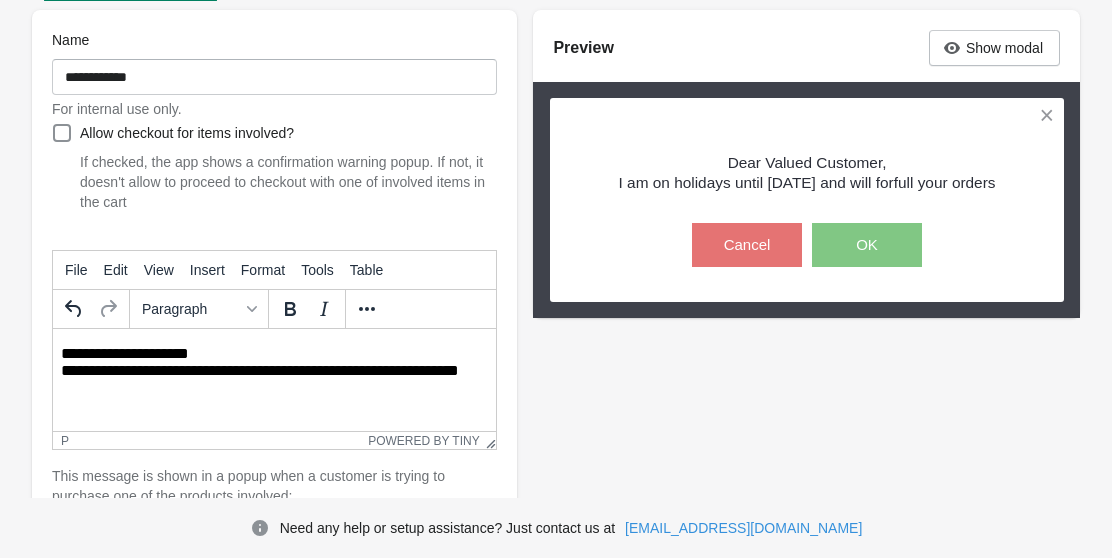 click on "**********" at bounding box center (280, 363) 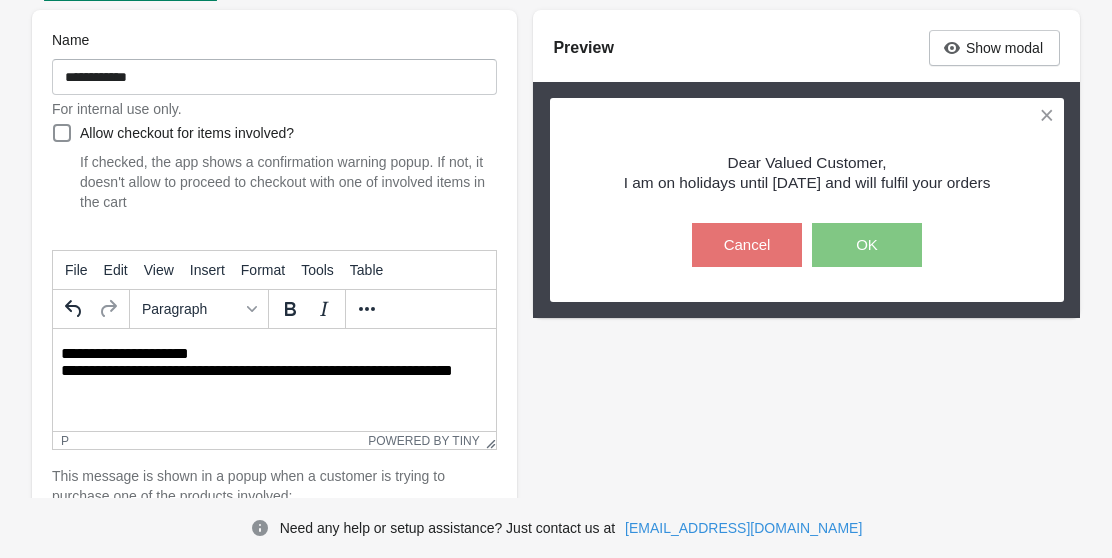click on "**********" at bounding box center [280, 363] 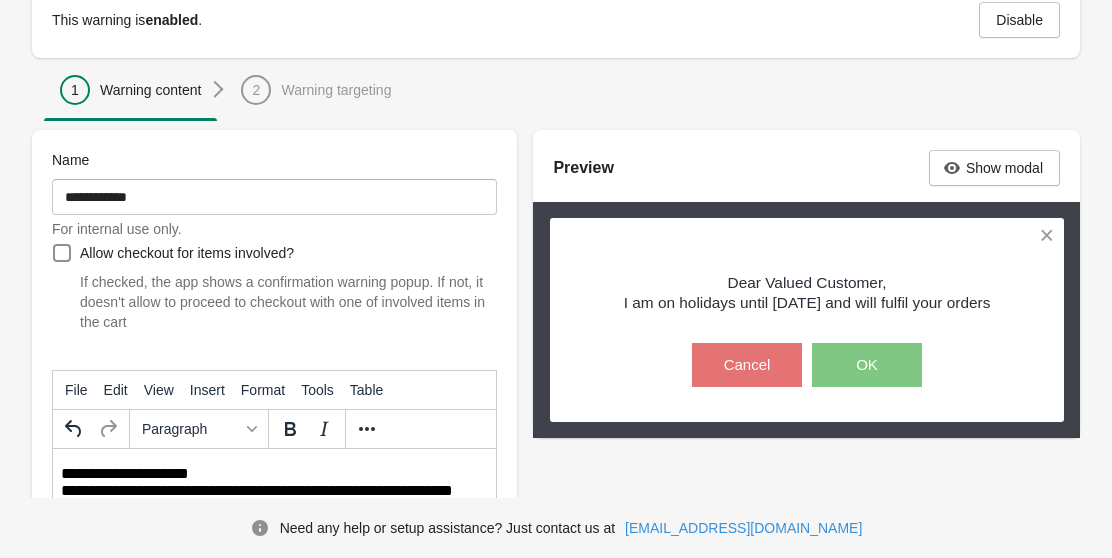 scroll, scrollTop: 0, scrollLeft: 0, axis: both 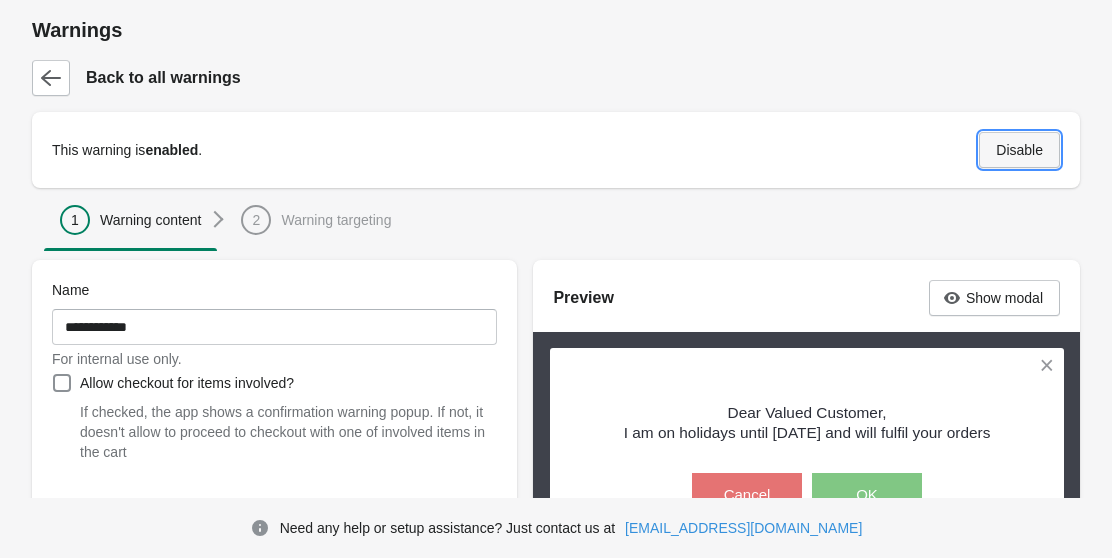 click on "Disable" at bounding box center (1019, 150) 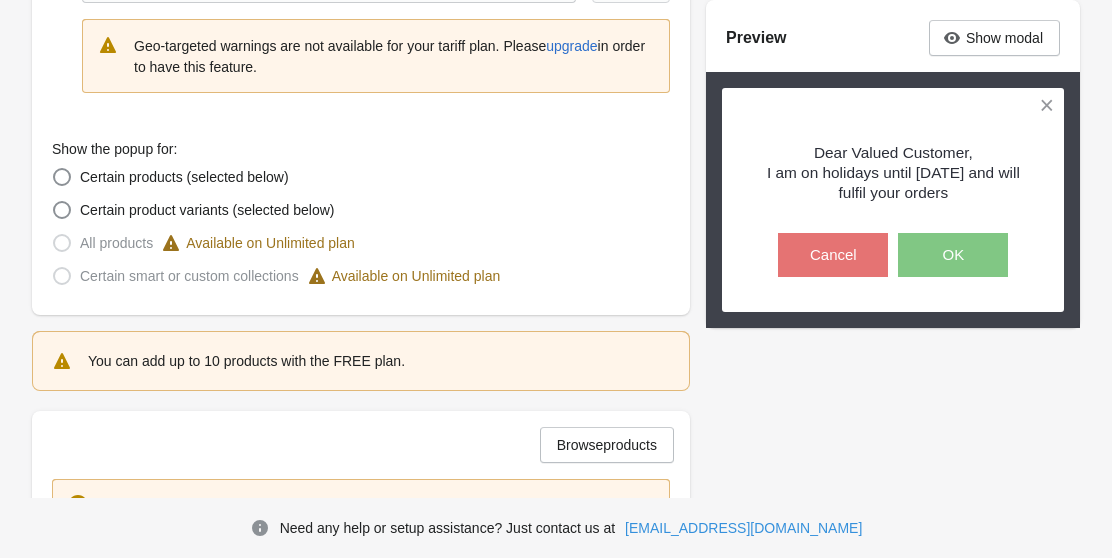 scroll, scrollTop: 477, scrollLeft: 0, axis: vertical 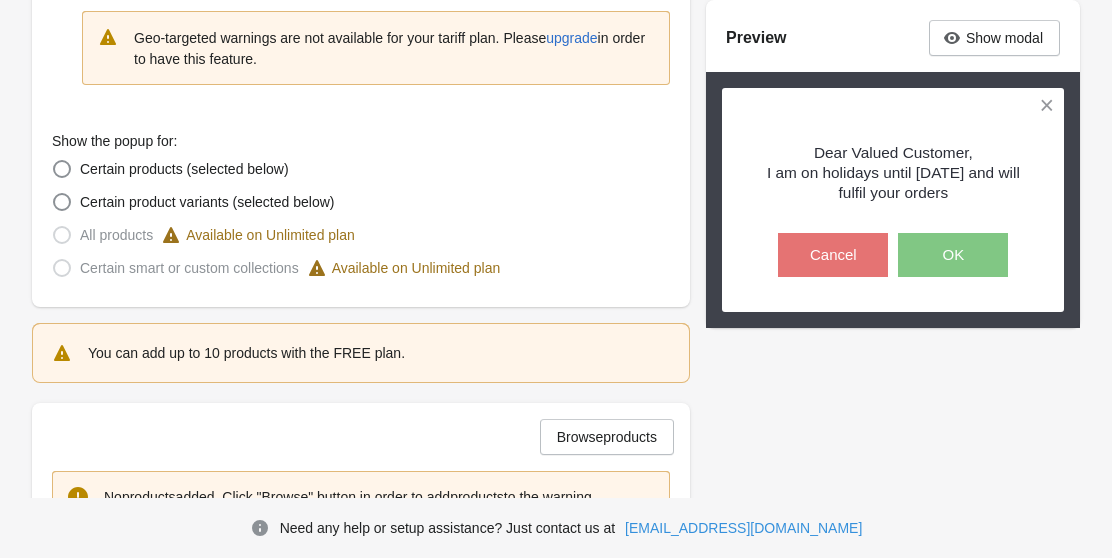 click on "Dear Valued Customer,  I am on holidays until 11 August 2025 and will fulfil your orders" at bounding box center [893, 173] 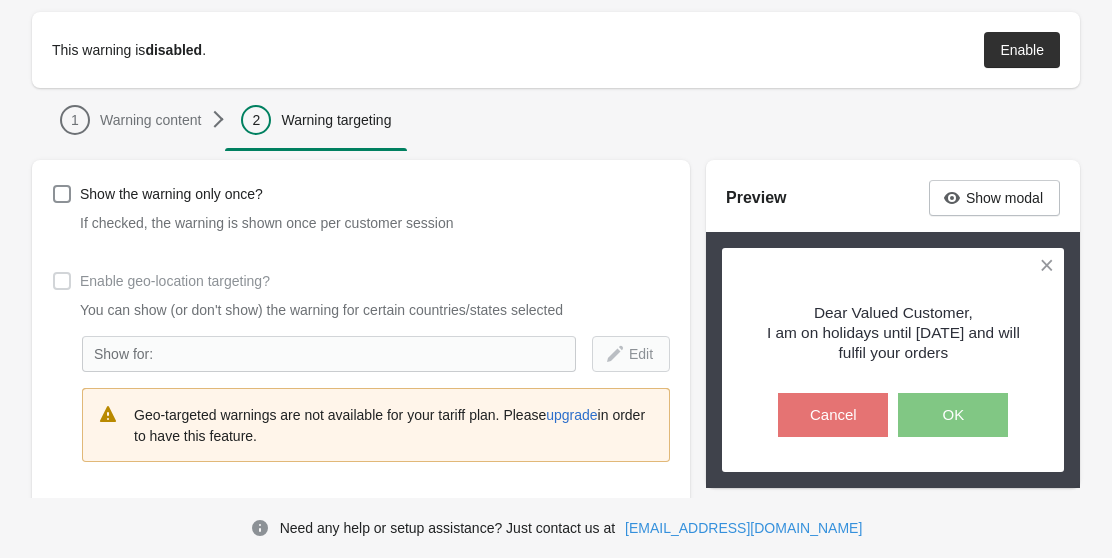 scroll, scrollTop: 107, scrollLeft: 0, axis: vertical 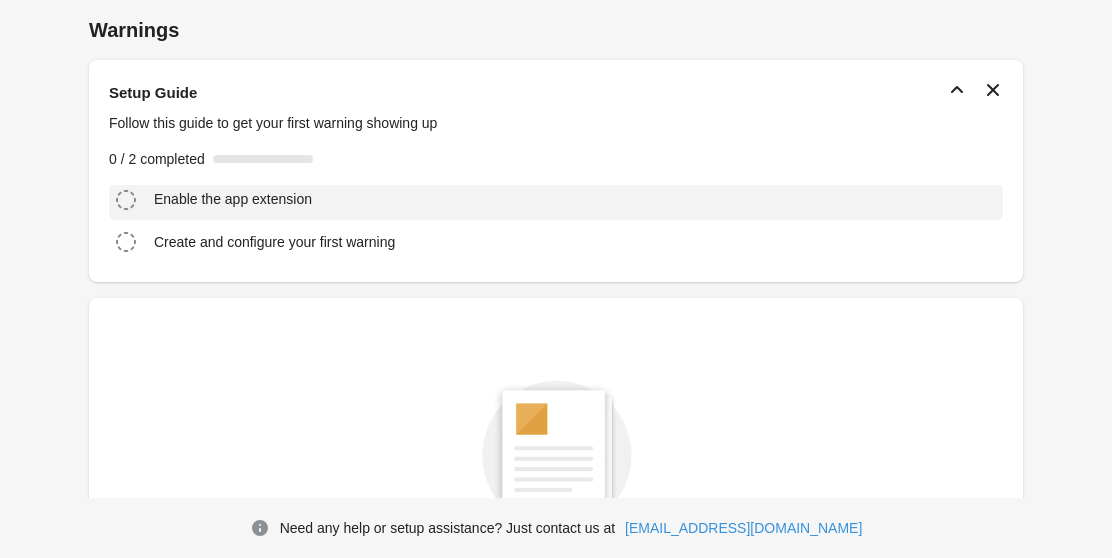 click on "Enable the app extension" at bounding box center (233, 199) 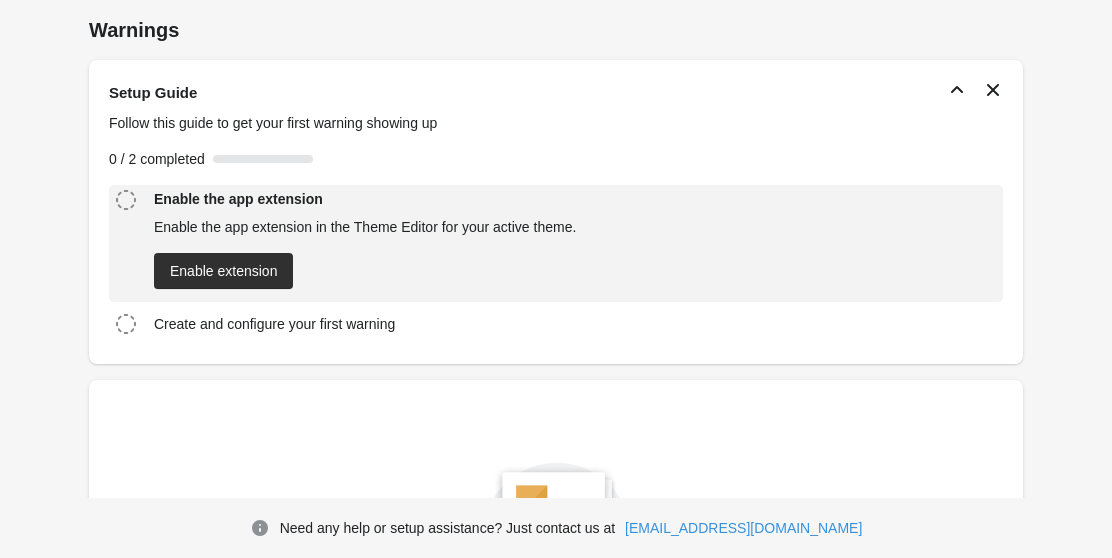click on "Enable extension" at bounding box center (223, 271) 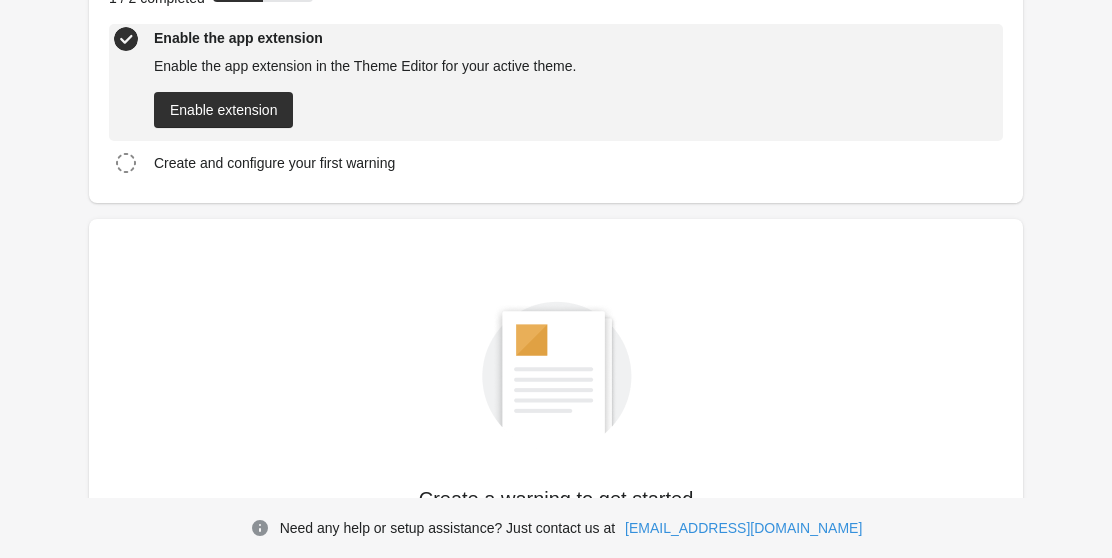 scroll, scrollTop: 163, scrollLeft: 0, axis: vertical 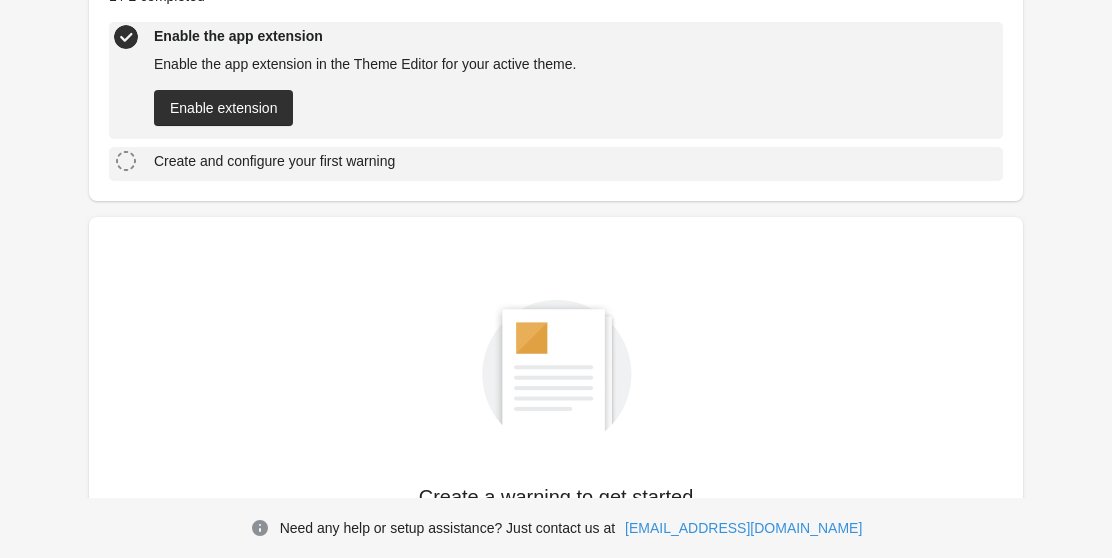 click on "Create and configure your first warning" at bounding box center [274, 161] 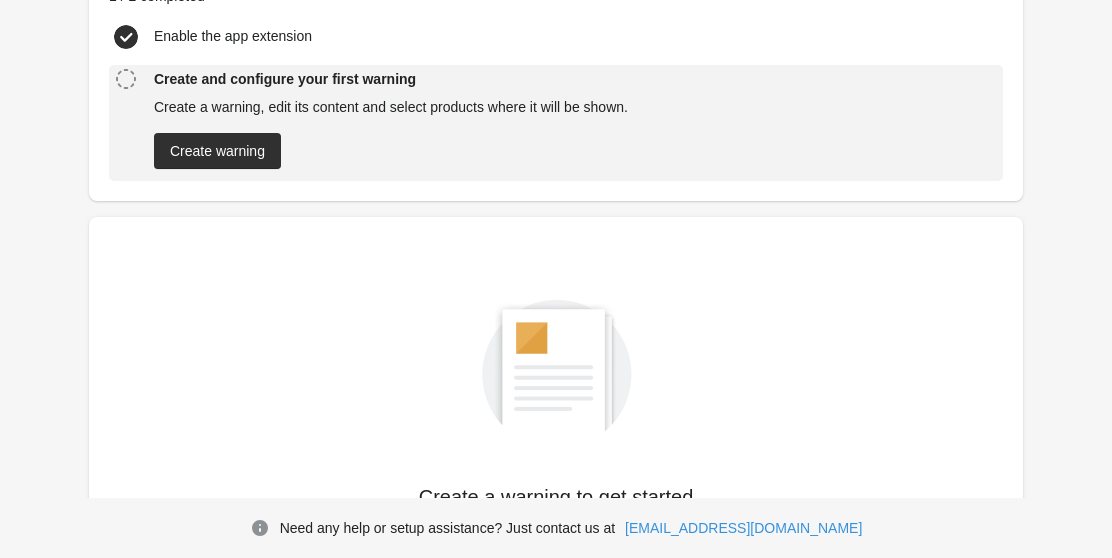 click on "Create warning" at bounding box center [217, 151] 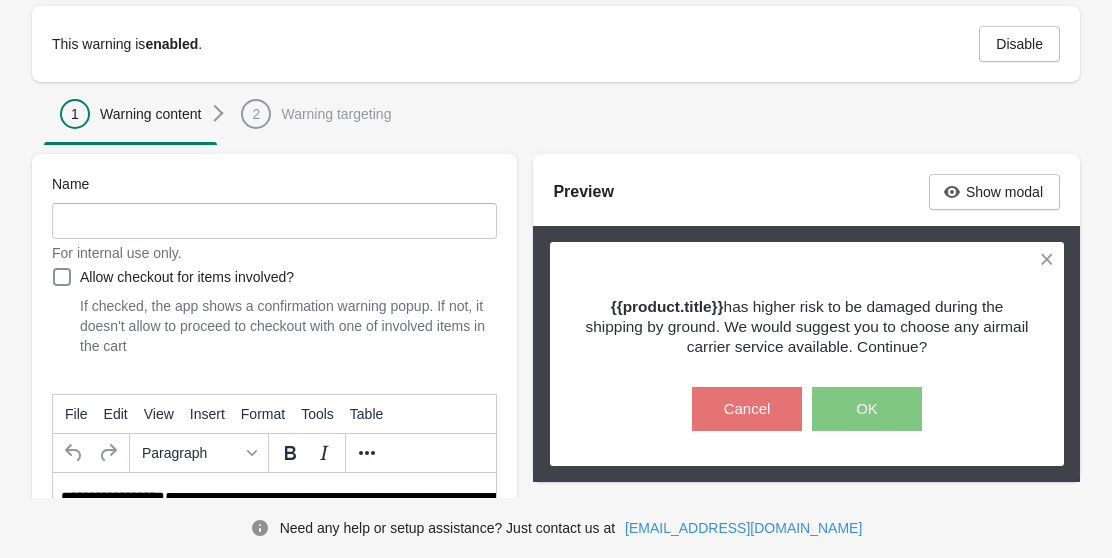 scroll, scrollTop: 97, scrollLeft: 0, axis: vertical 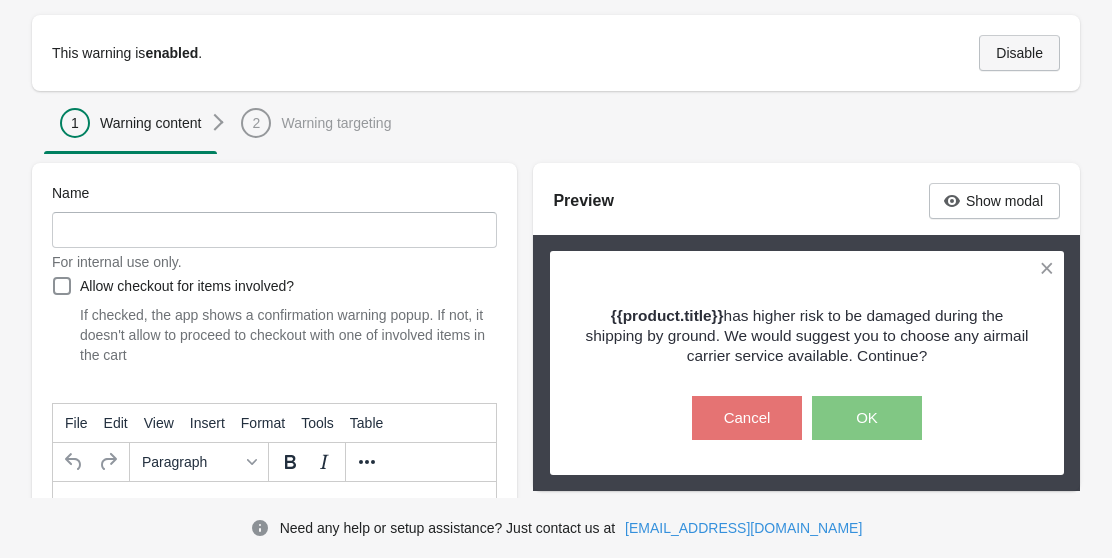 click on "Disable" at bounding box center [1019, 53] 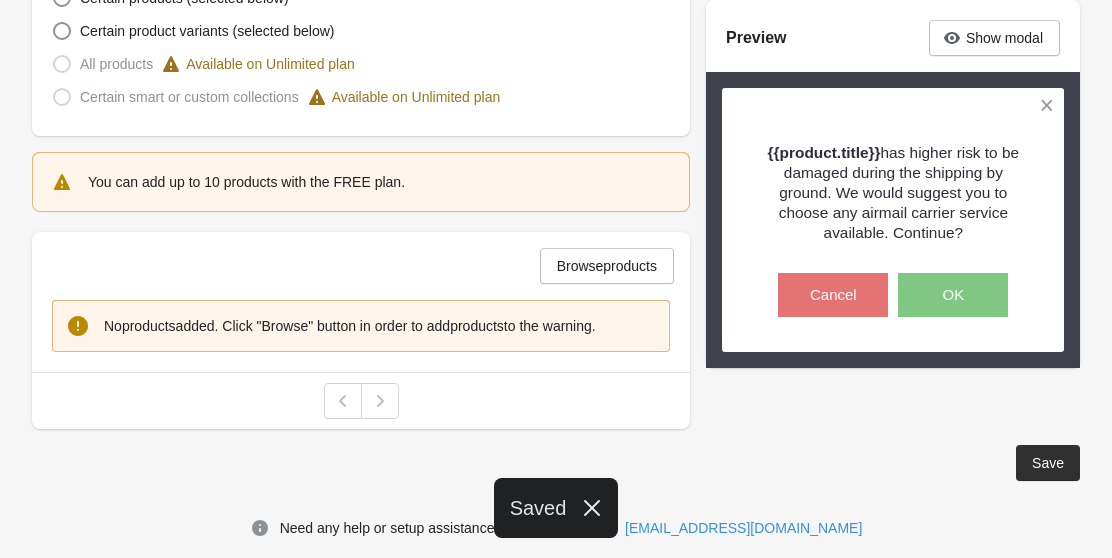 scroll, scrollTop: 583, scrollLeft: 0, axis: vertical 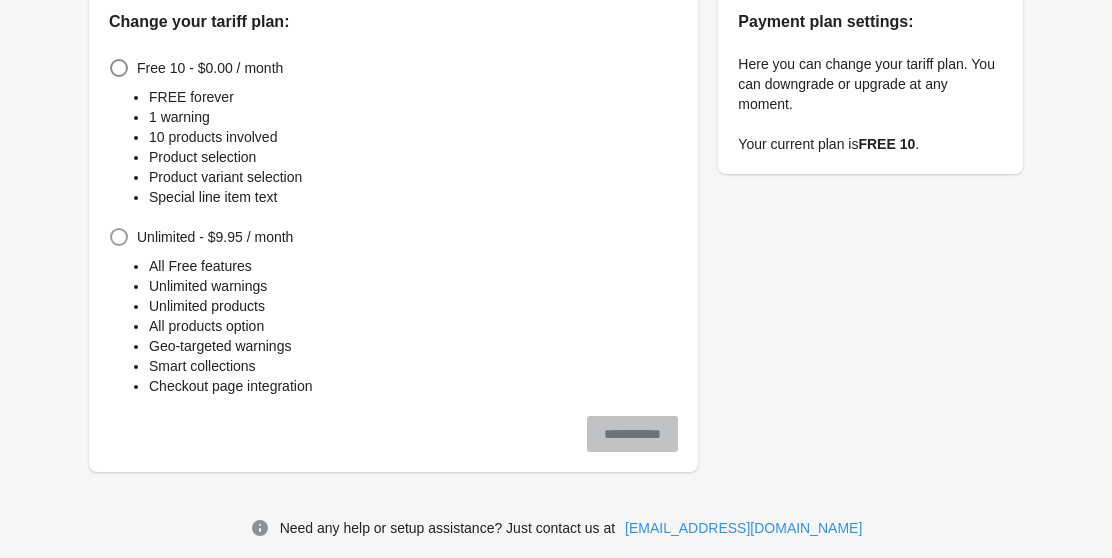 click at bounding box center [119, 237] 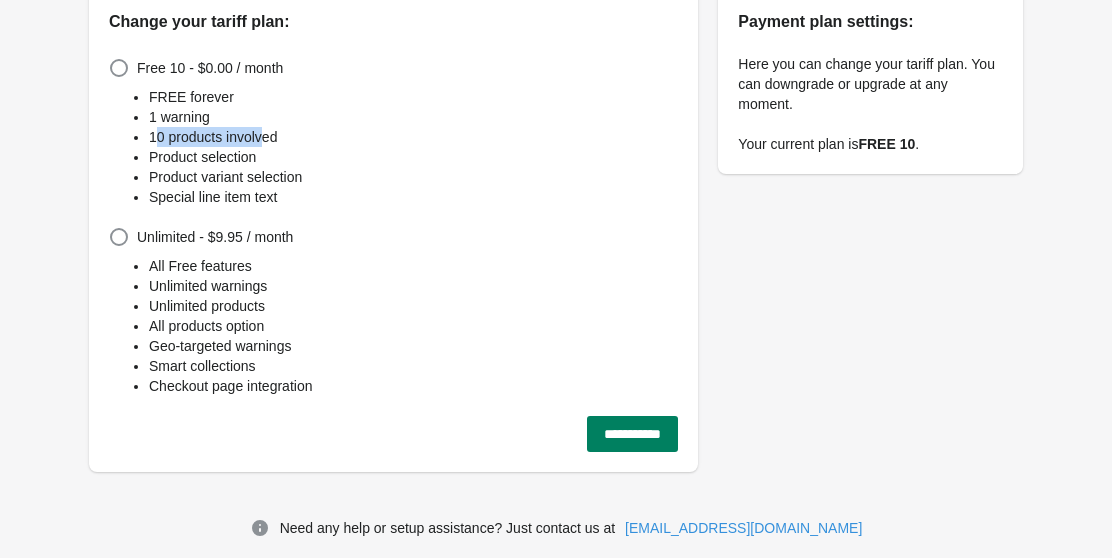 drag, startPoint x: 156, startPoint y: 132, endPoint x: 264, endPoint y: 145, distance: 108.779594 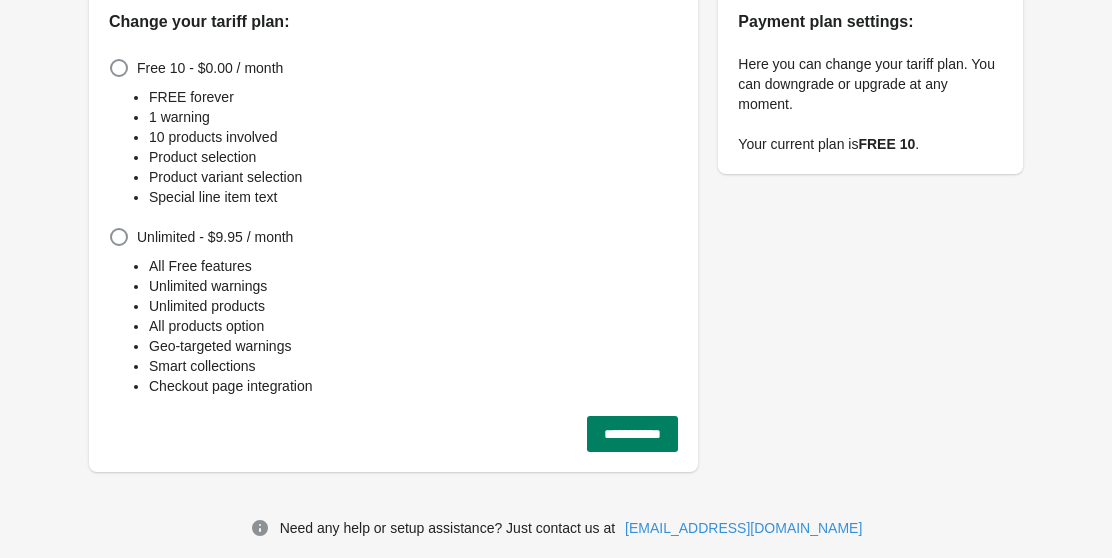 click on "Unlimited warnings" at bounding box center [413, 286] 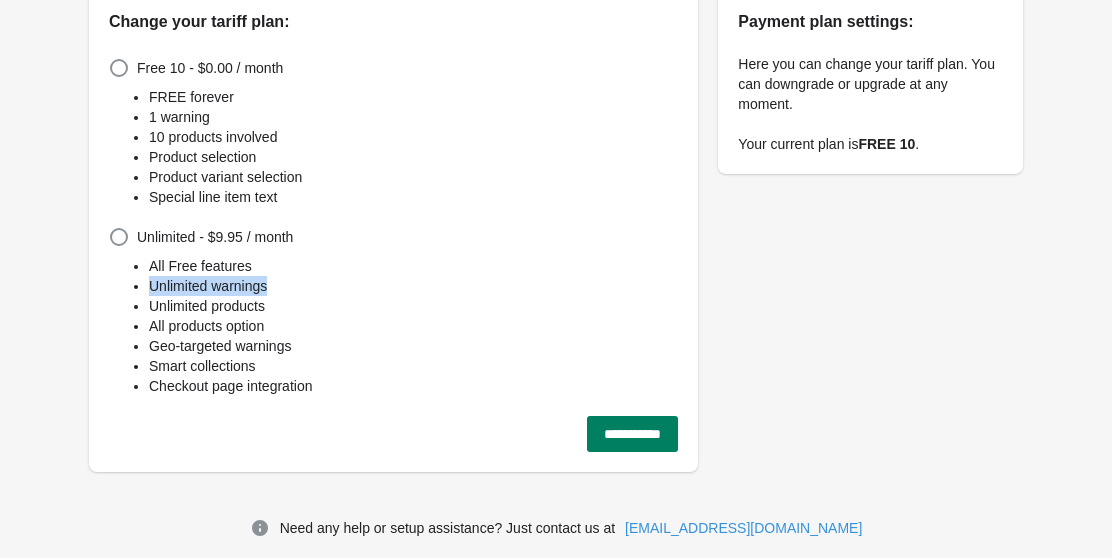 drag, startPoint x: 150, startPoint y: 291, endPoint x: 276, endPoint y: 298, distance: 126.1943 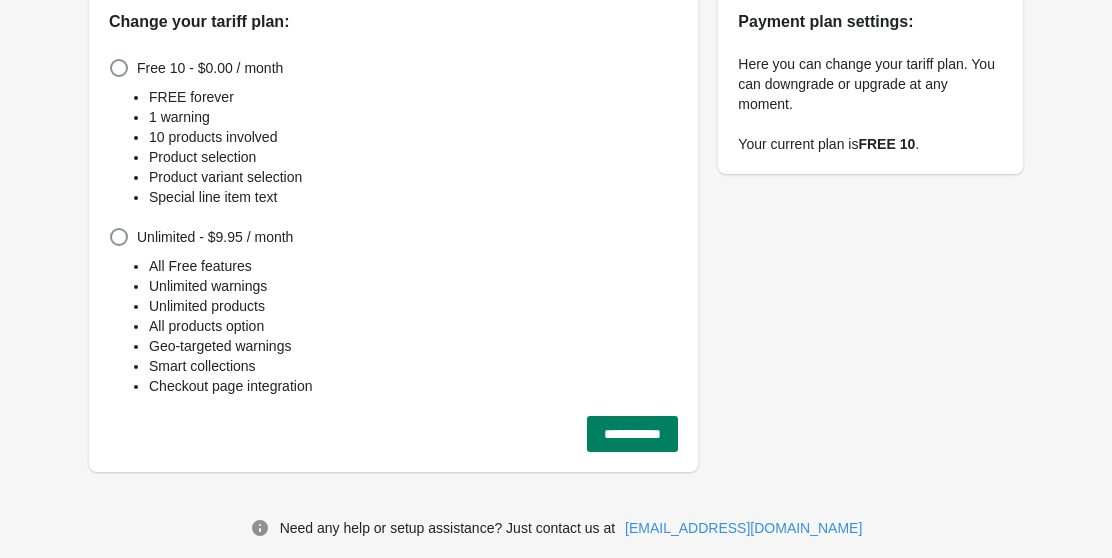 click on "Unlimited products" at bounding box center [413, 306] 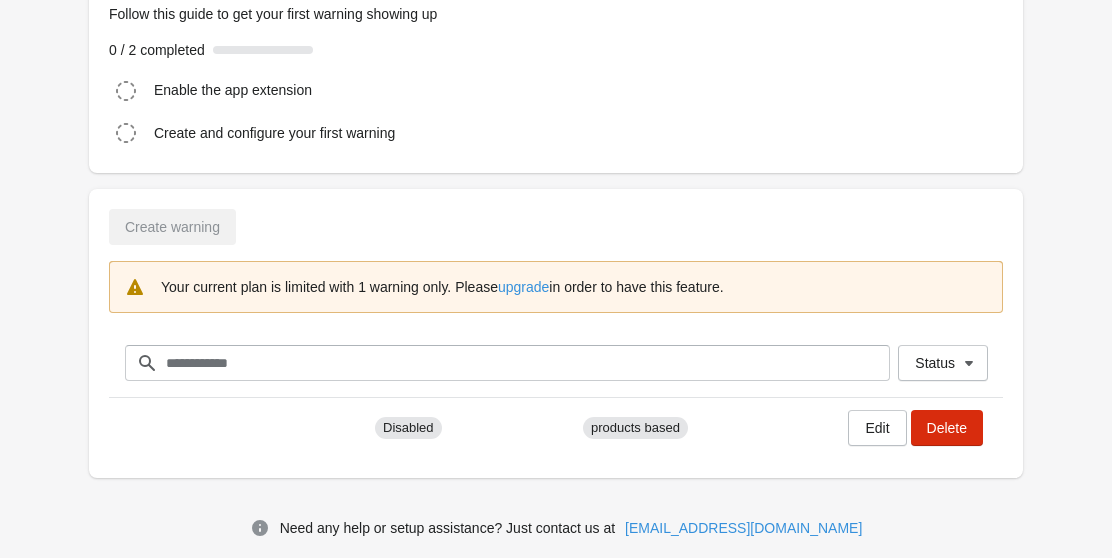 scroll, scrollTop: 115, scrollLeft: 0, axis: vertical 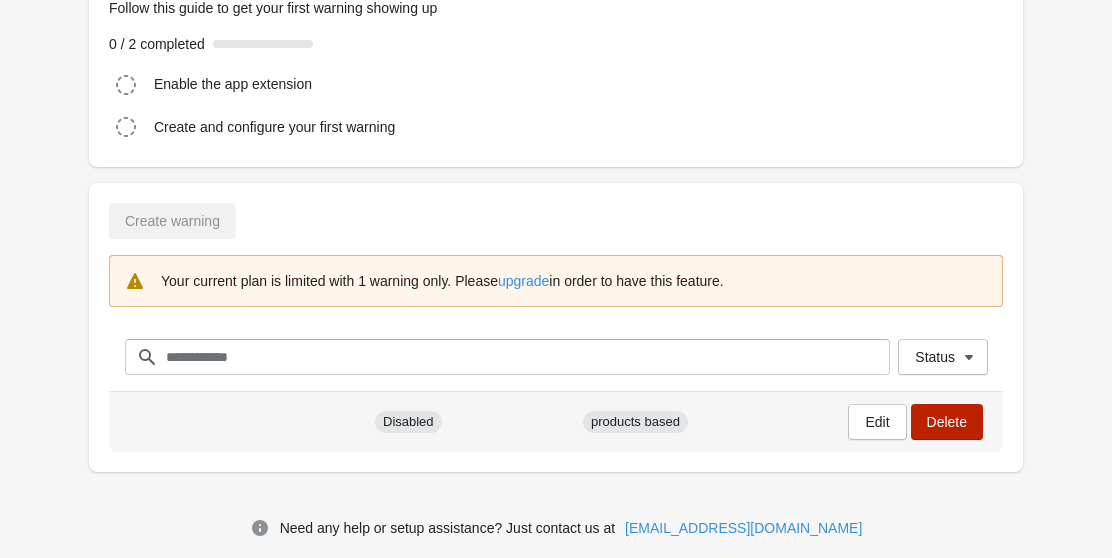 click on "Delete" at bounding box center (947, 422) 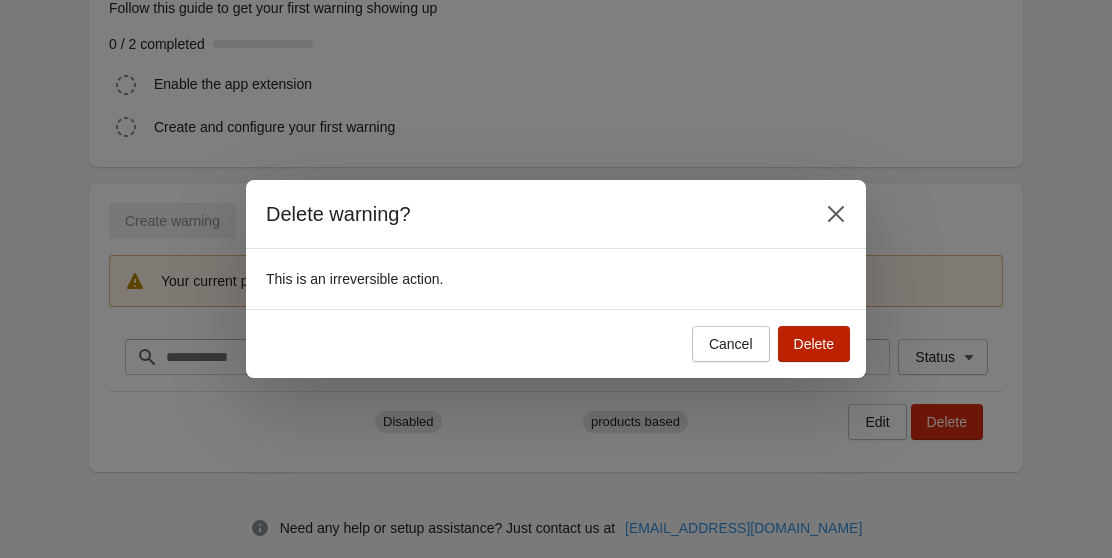 click on "Delete" at bounding box center [814, 344] 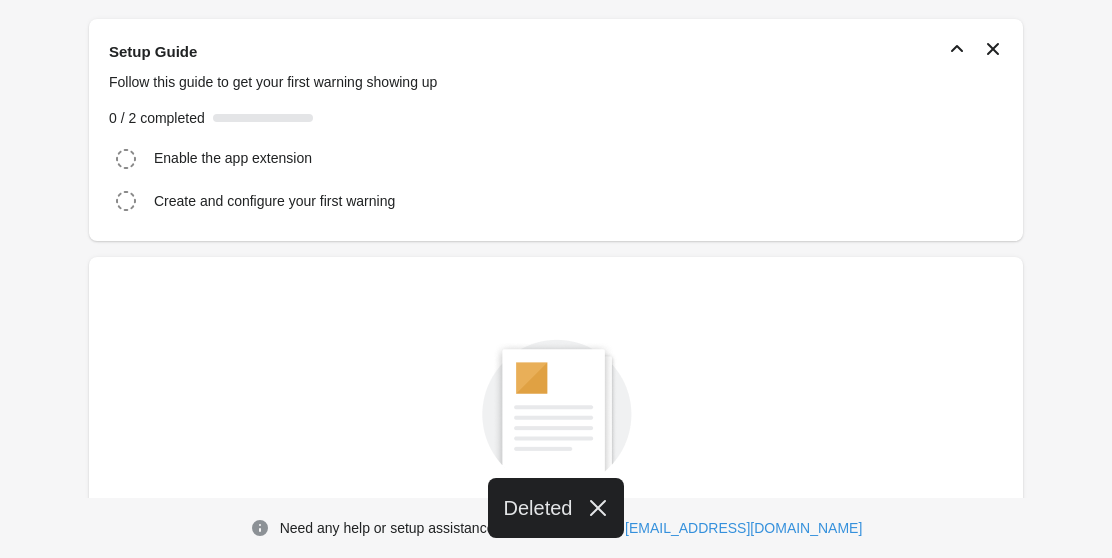 scroll, scrollTop: 0, scrollLeft: 0, axis: both 